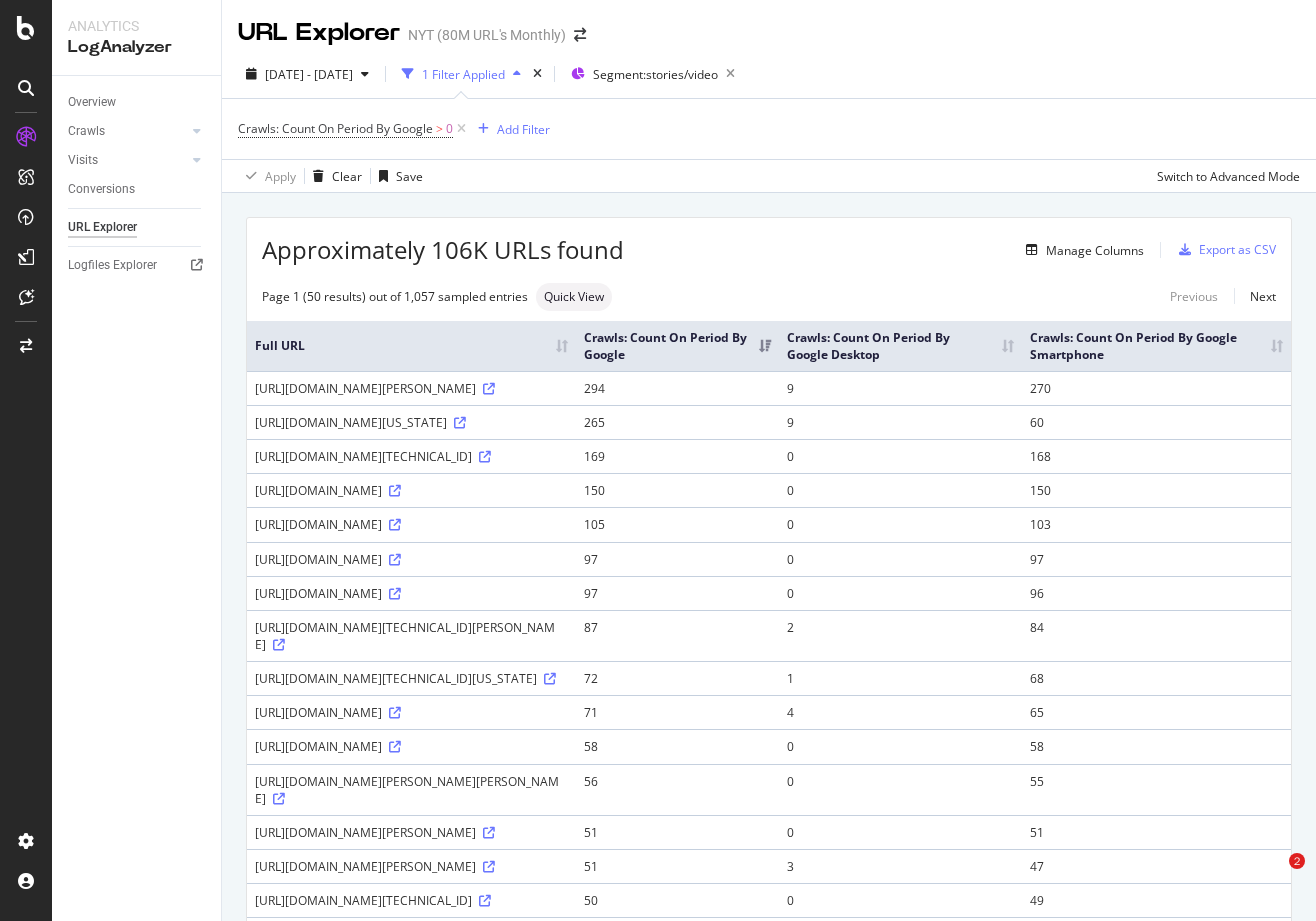 scroll, scrollTop: 0, scrollLeft: 0, axis: both 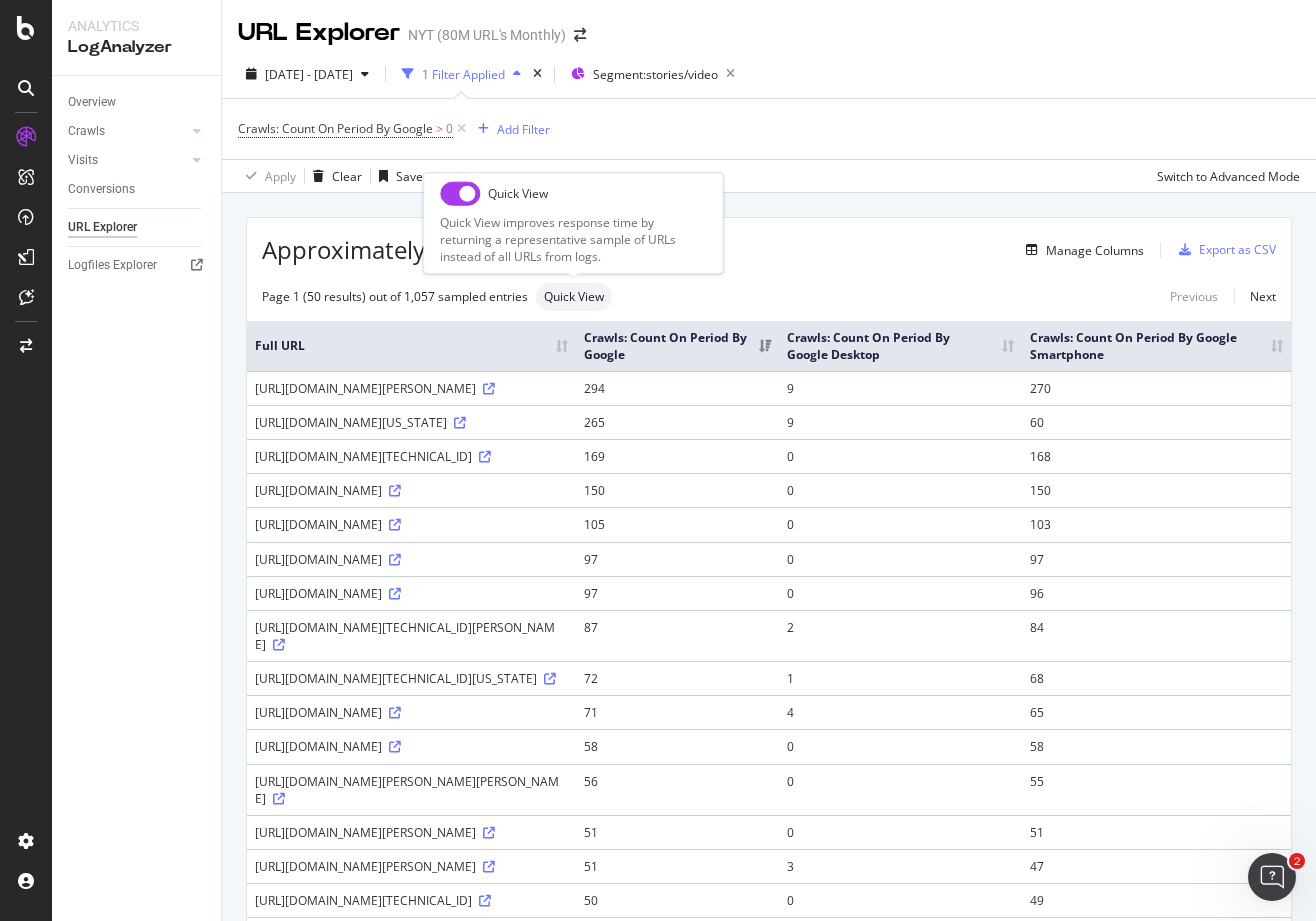 click on "Quick View" at bounding box center (574, 297) 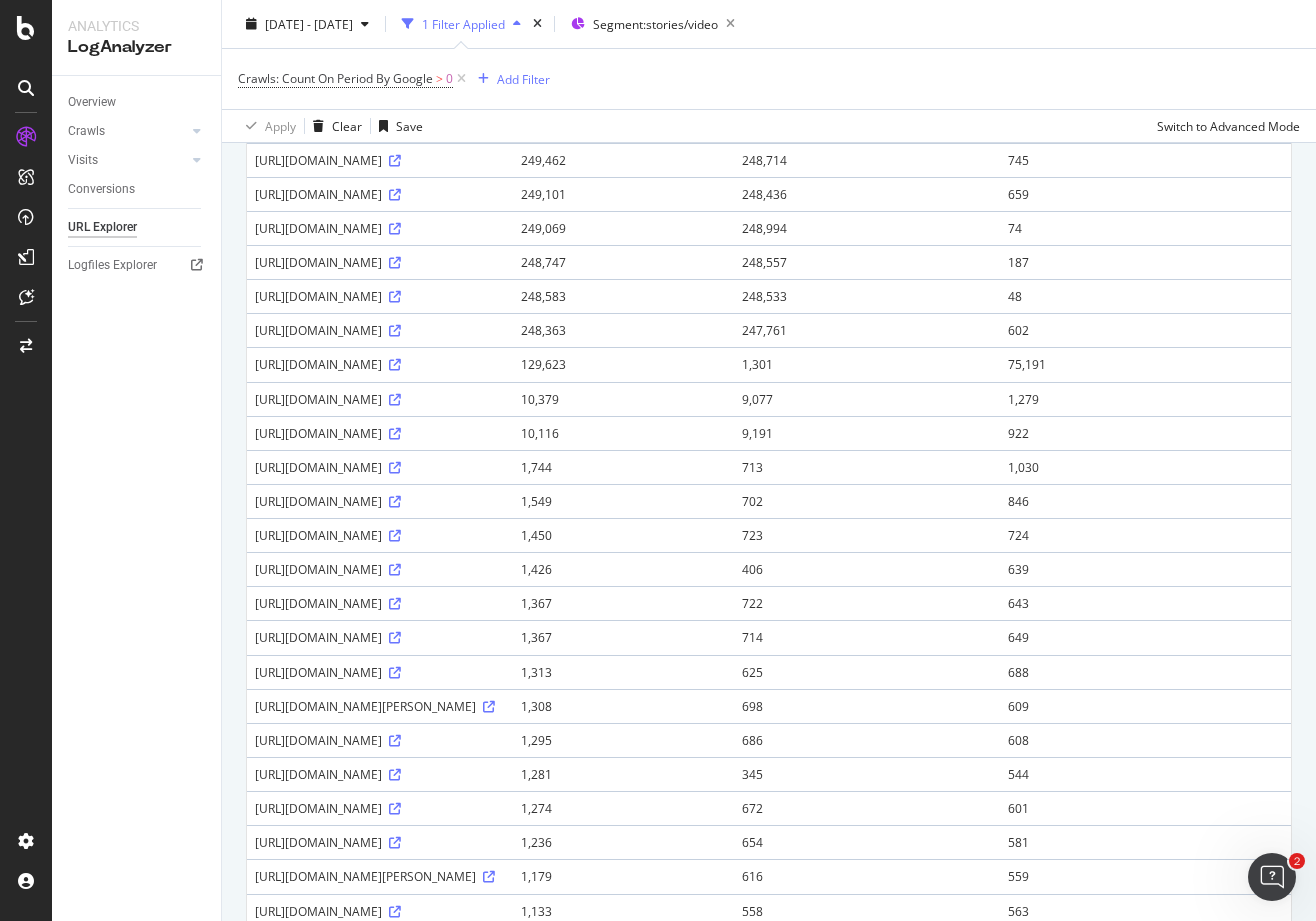 scroll, scrollTop: 878, scrollLeft: 0, axis: vertical 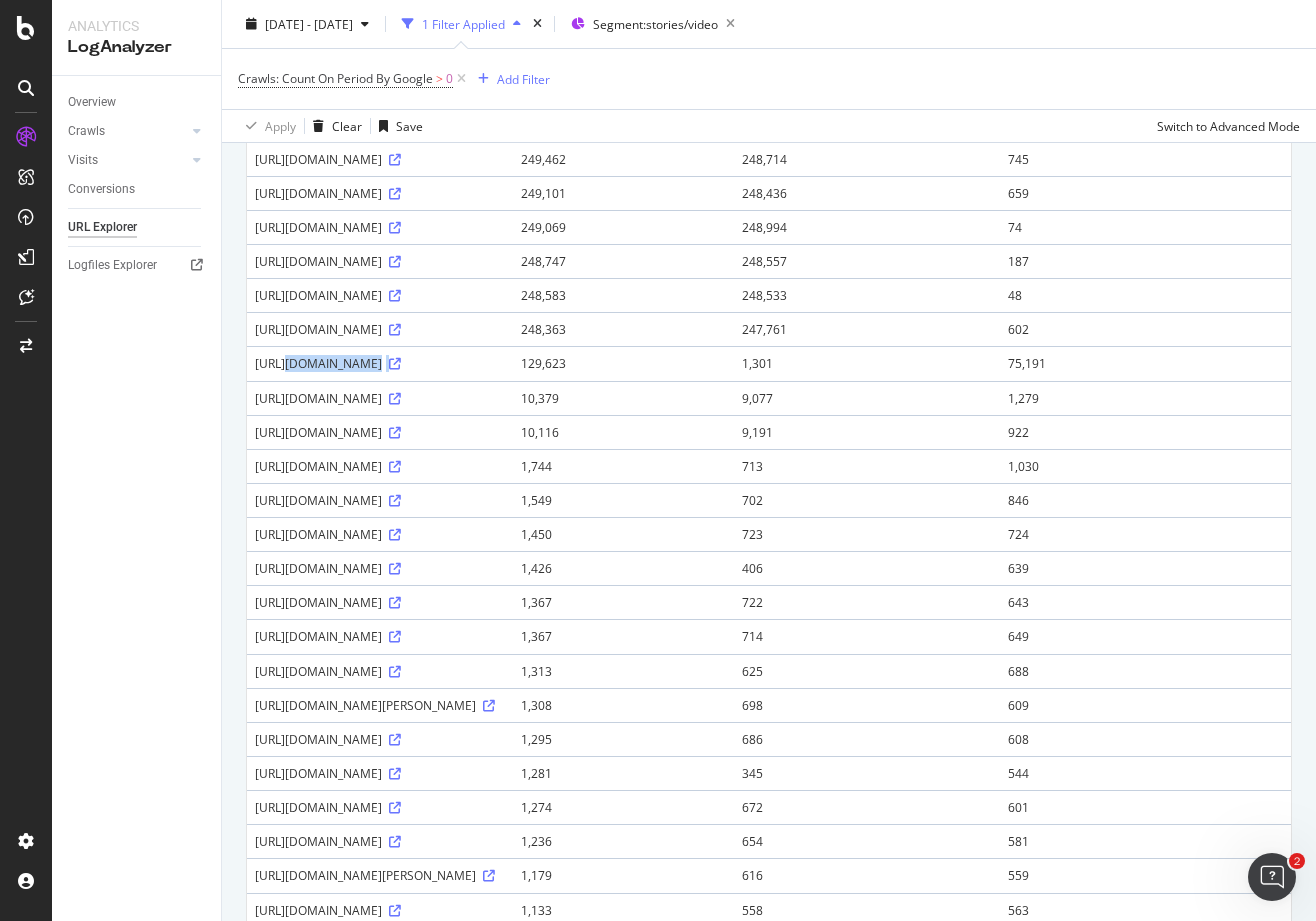 drag, startPoint x: 584, startPoint y: 374, endPoint x: 254, endPoint y: 376, distance: 330.00607 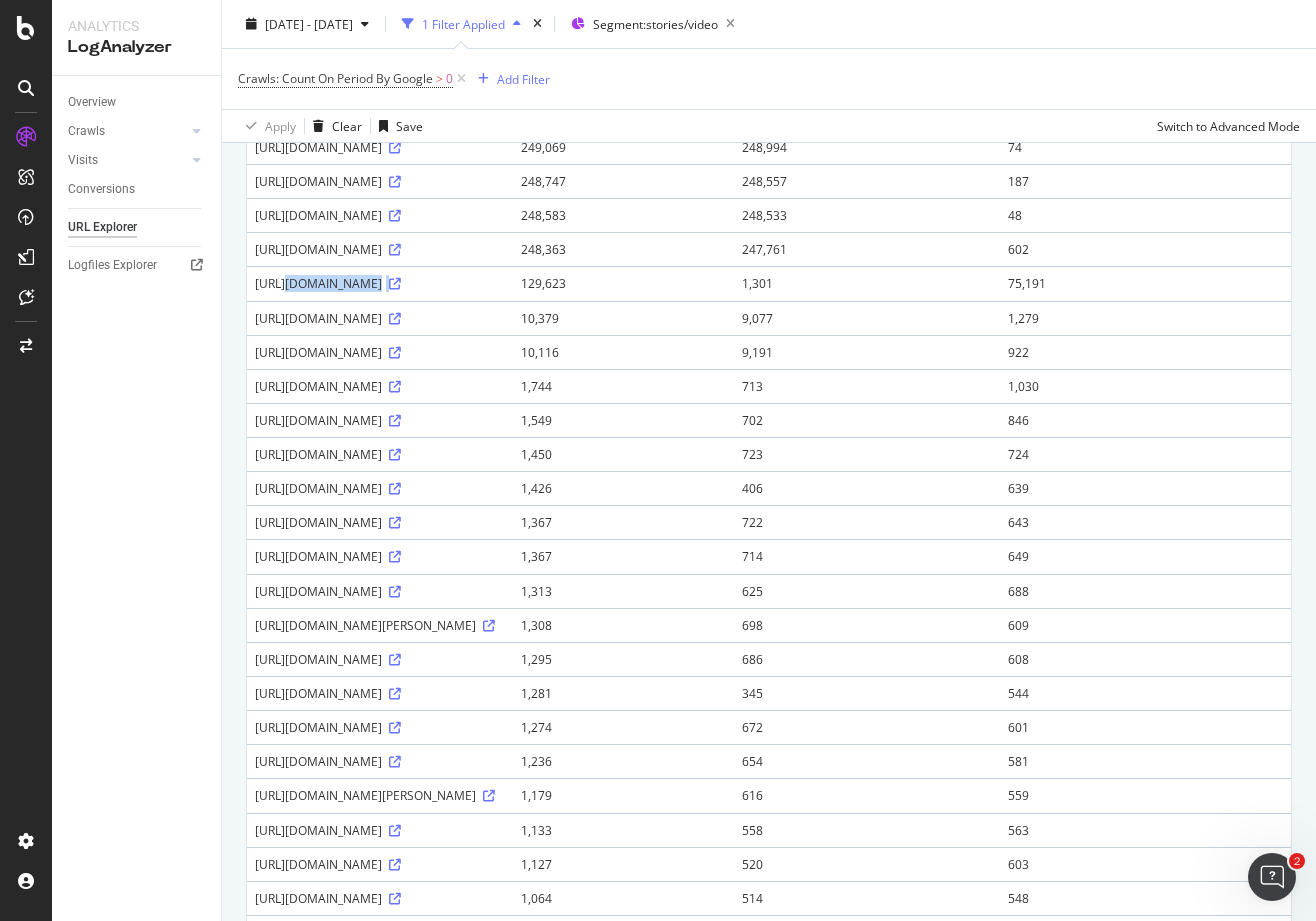 scroll, scrollTop: 950, scrollLeft: 0, axis: vertical 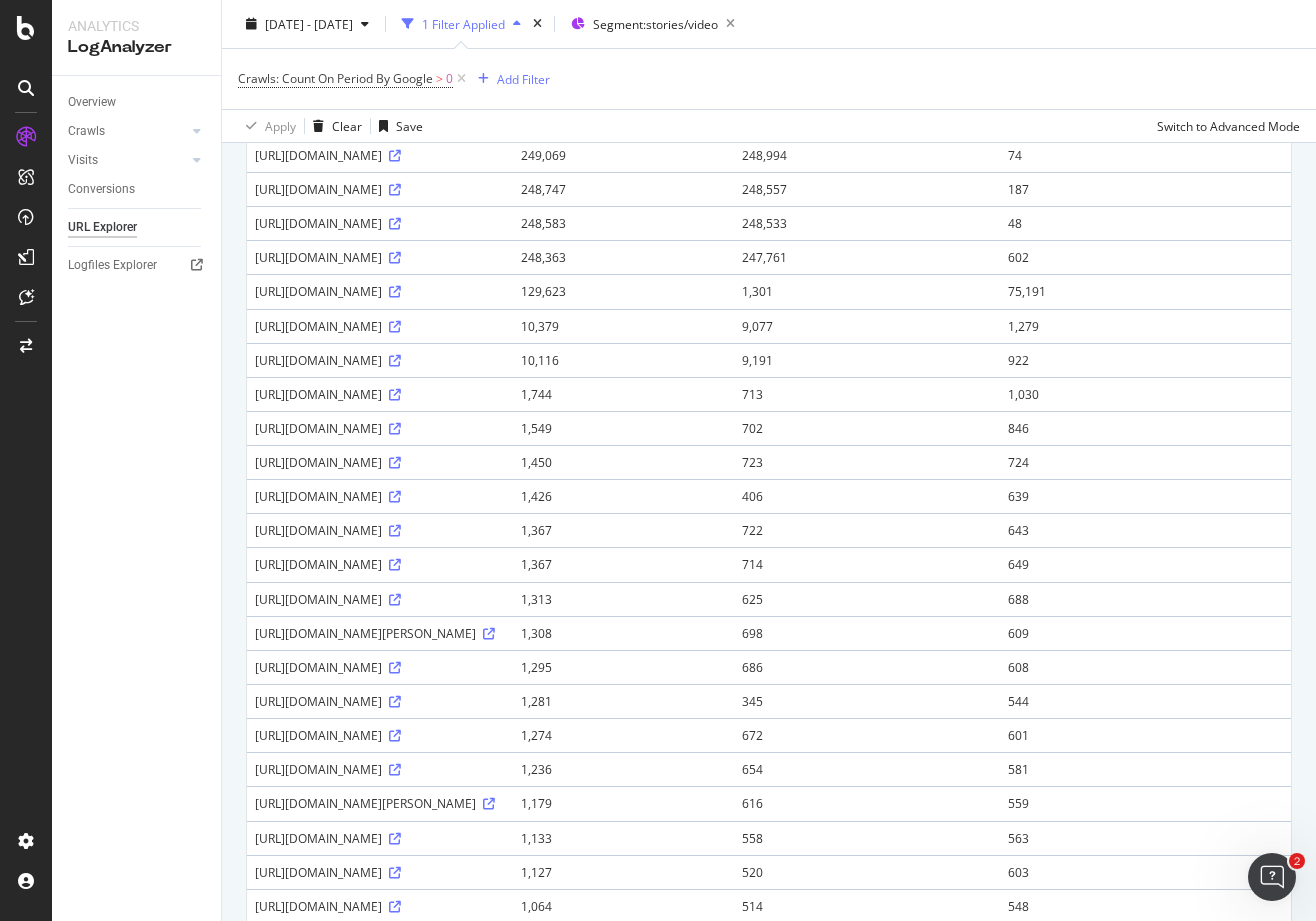 click on "[URL][DOMAIN_NAME]" at bounding box center (380, 291) 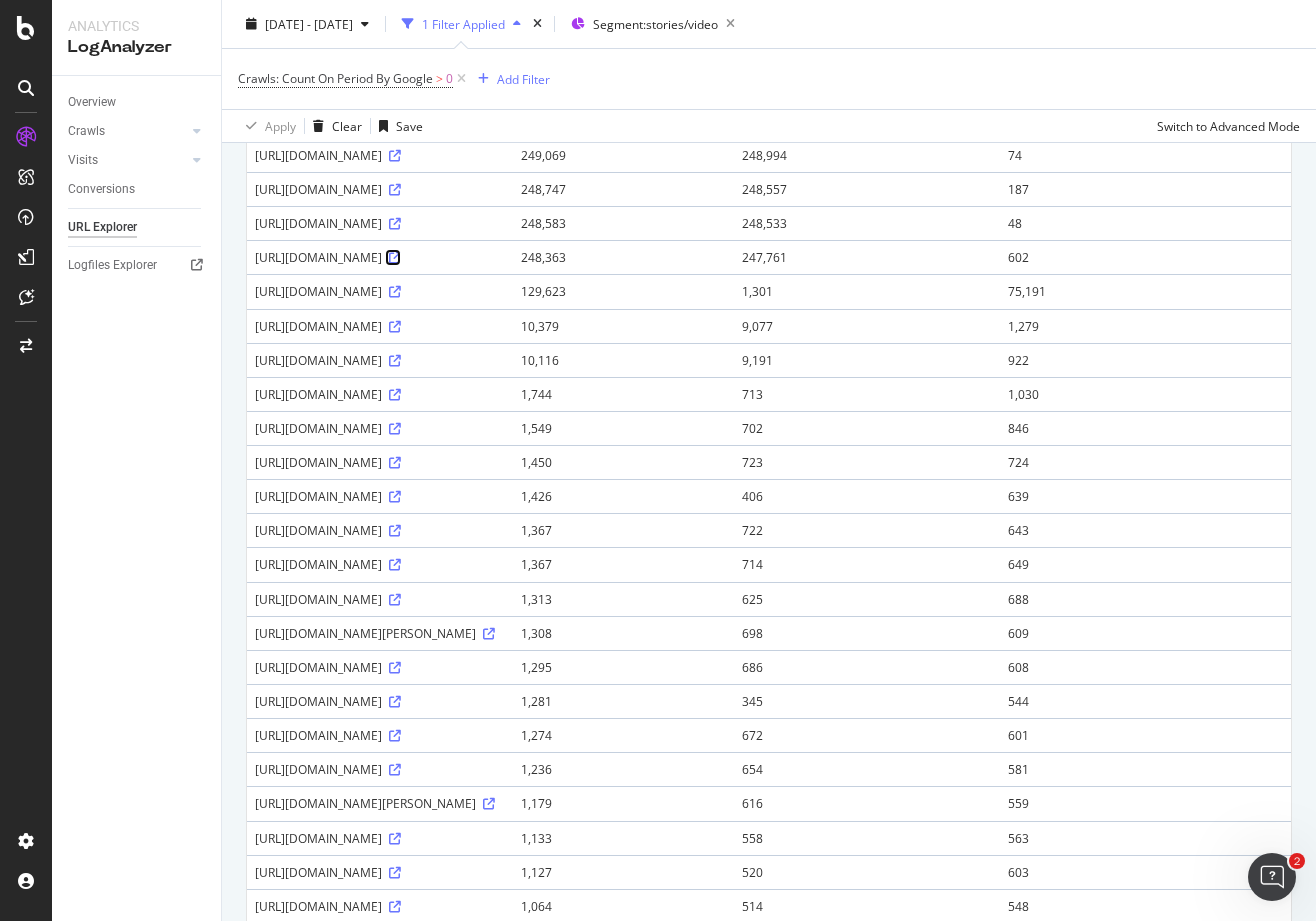 click at bounding box center [395, 258] 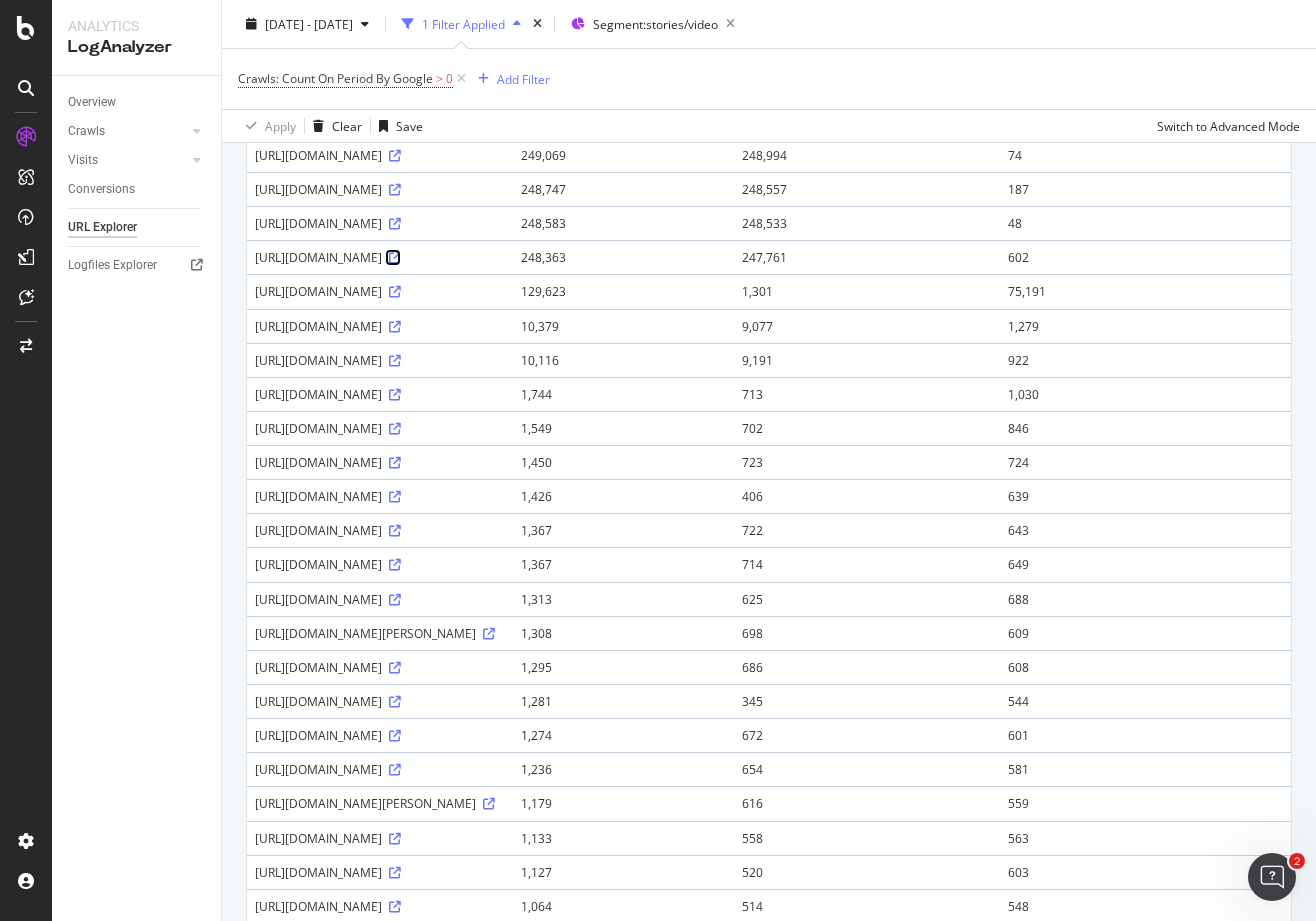 scroll, scrollTop: 1386, scrollLeft: 0, axis: vertical 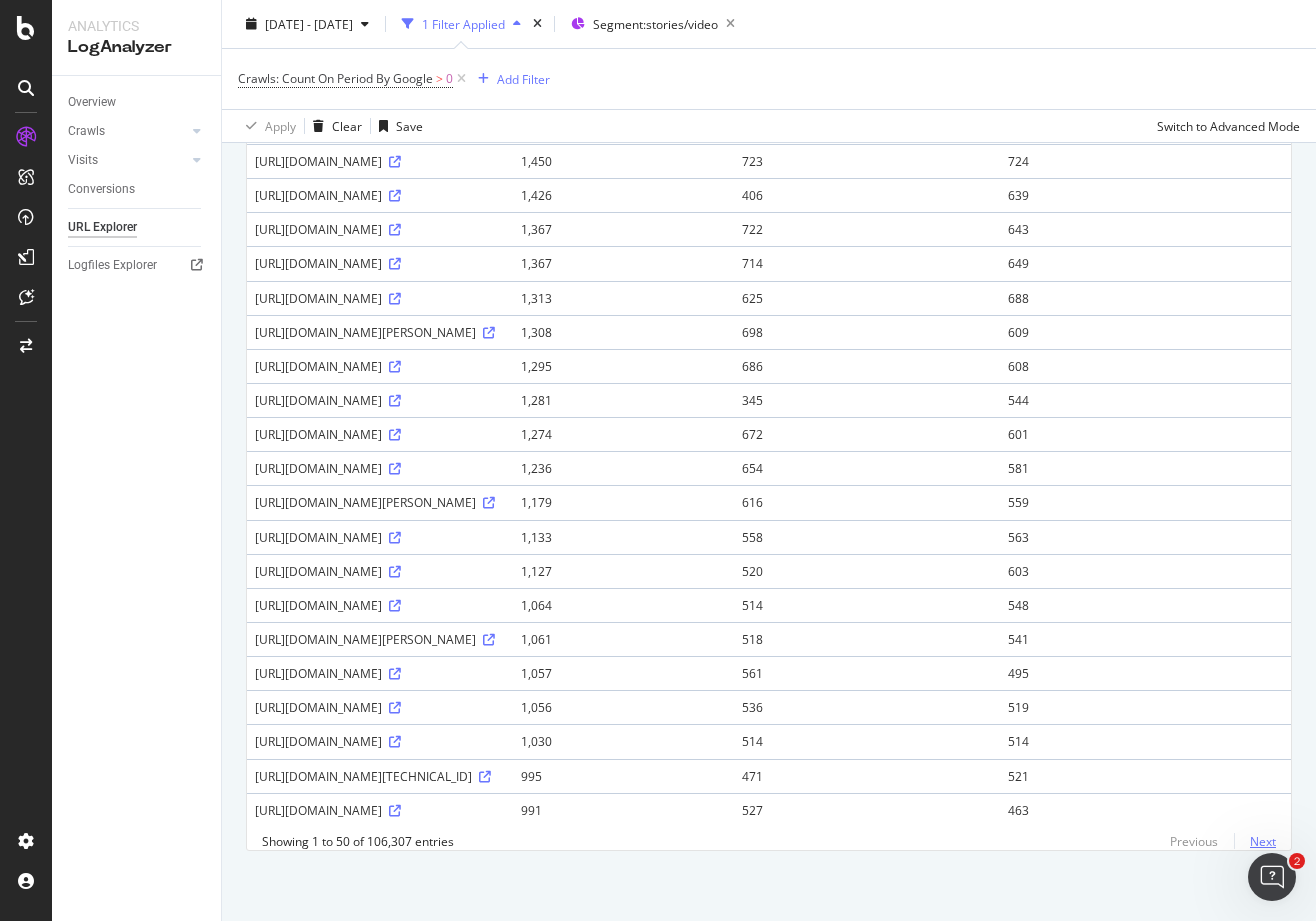 click on "Next" at bounding box center (1255, 841) 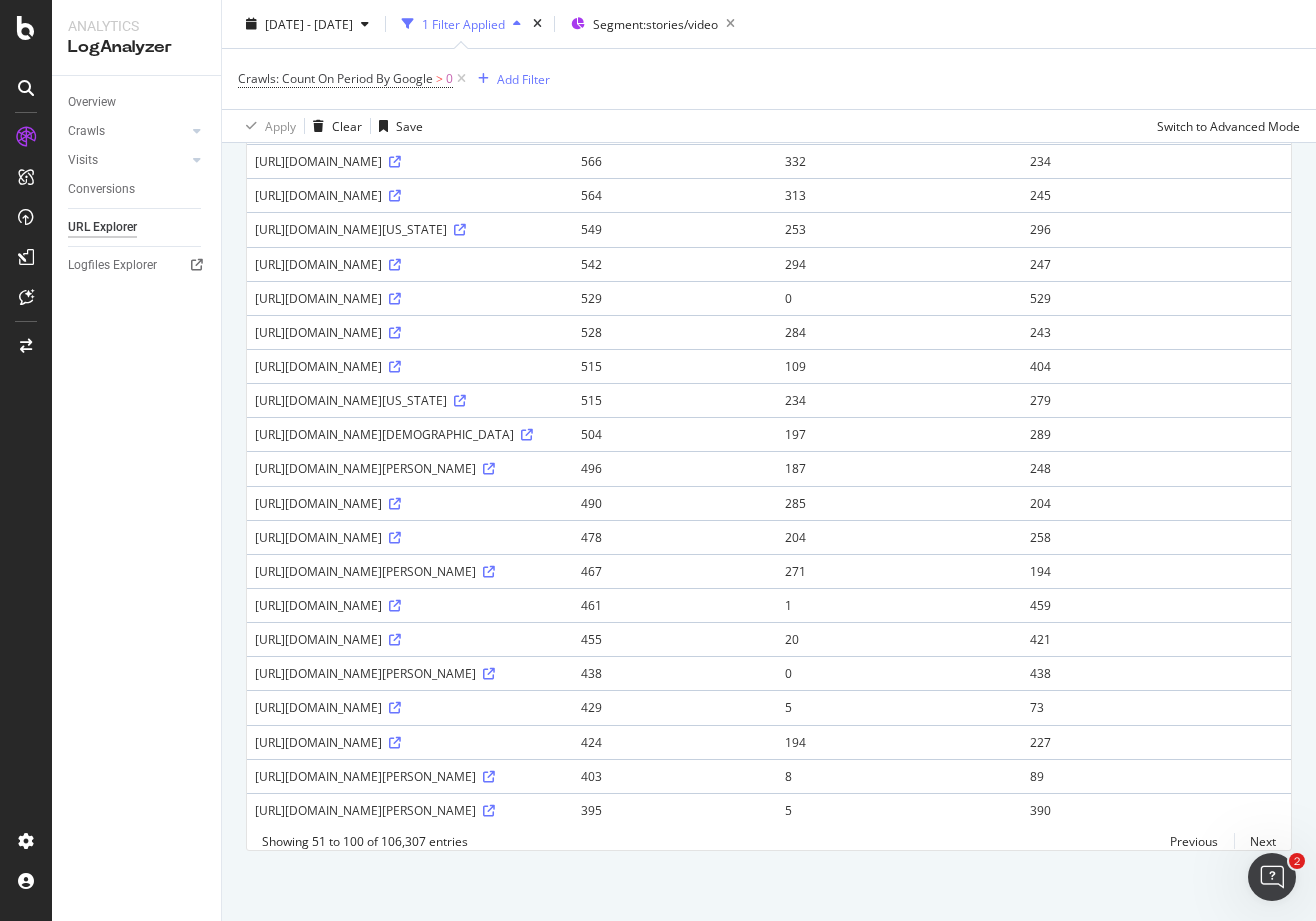 scroll, scrollTop: 1610, scrollLeft: 0, axis: vertical 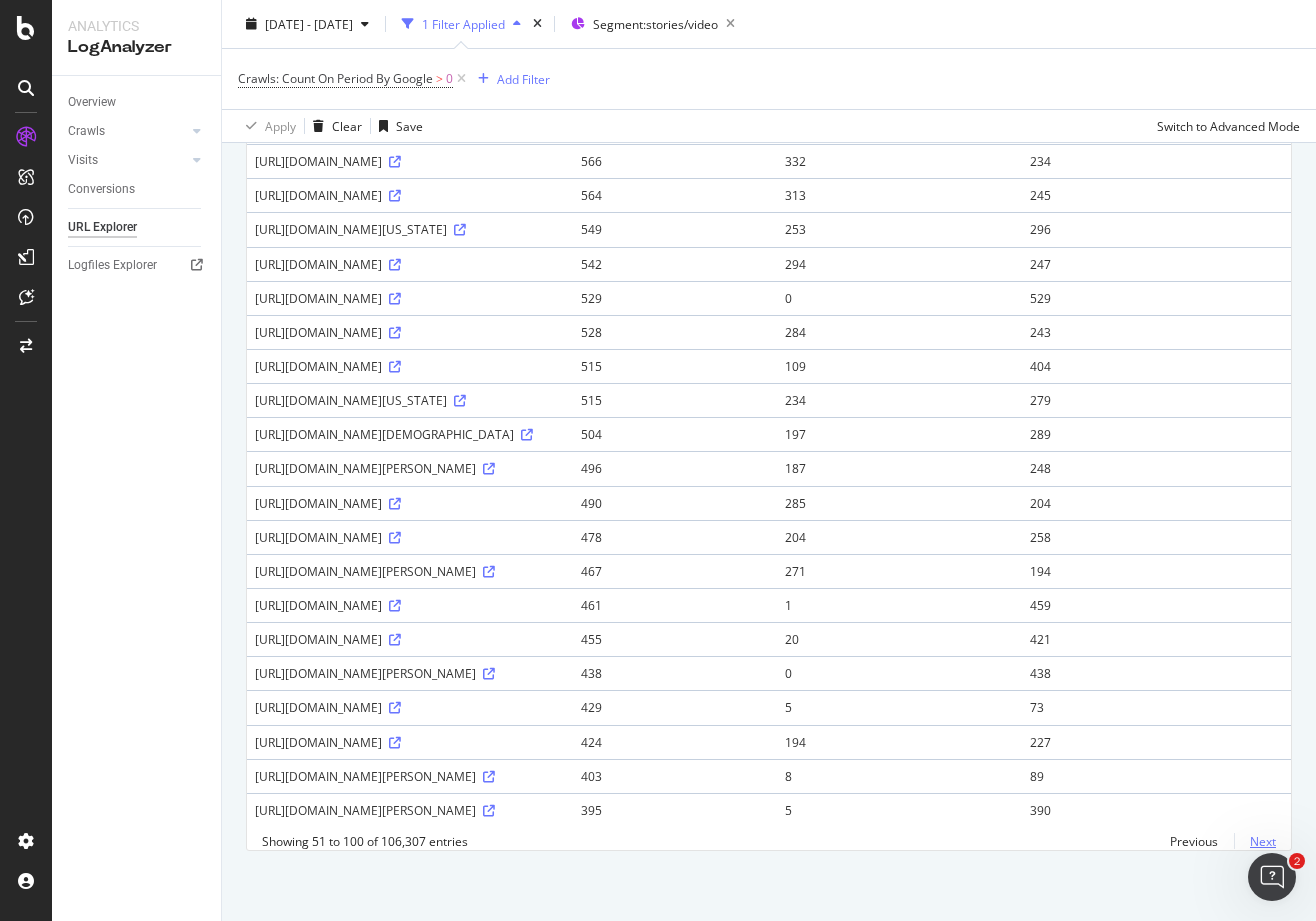click on "Next" at bounding box center [1255, 841] 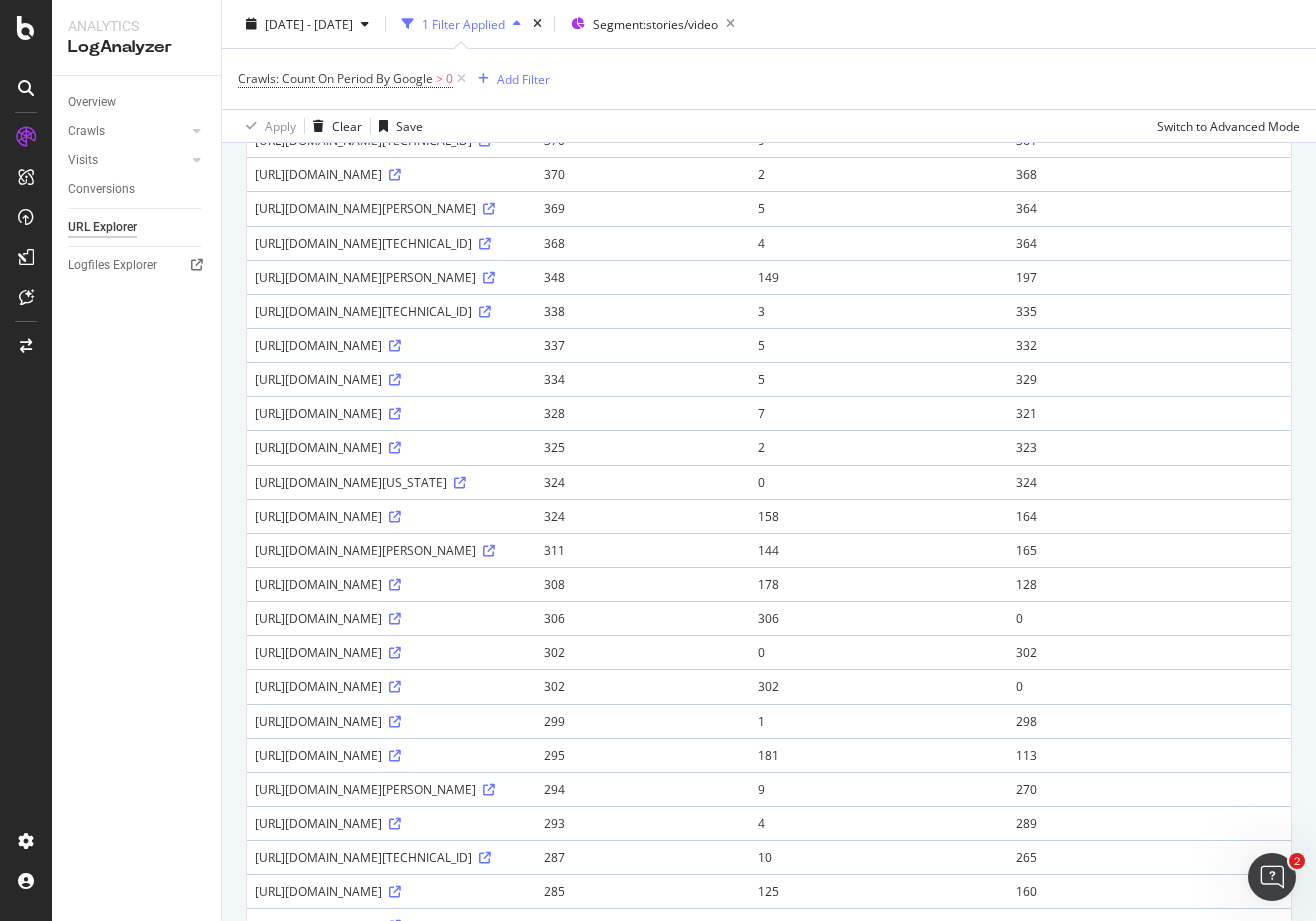 scroll, scrollTop: 468, scrollLeft: 0, axis: vertical 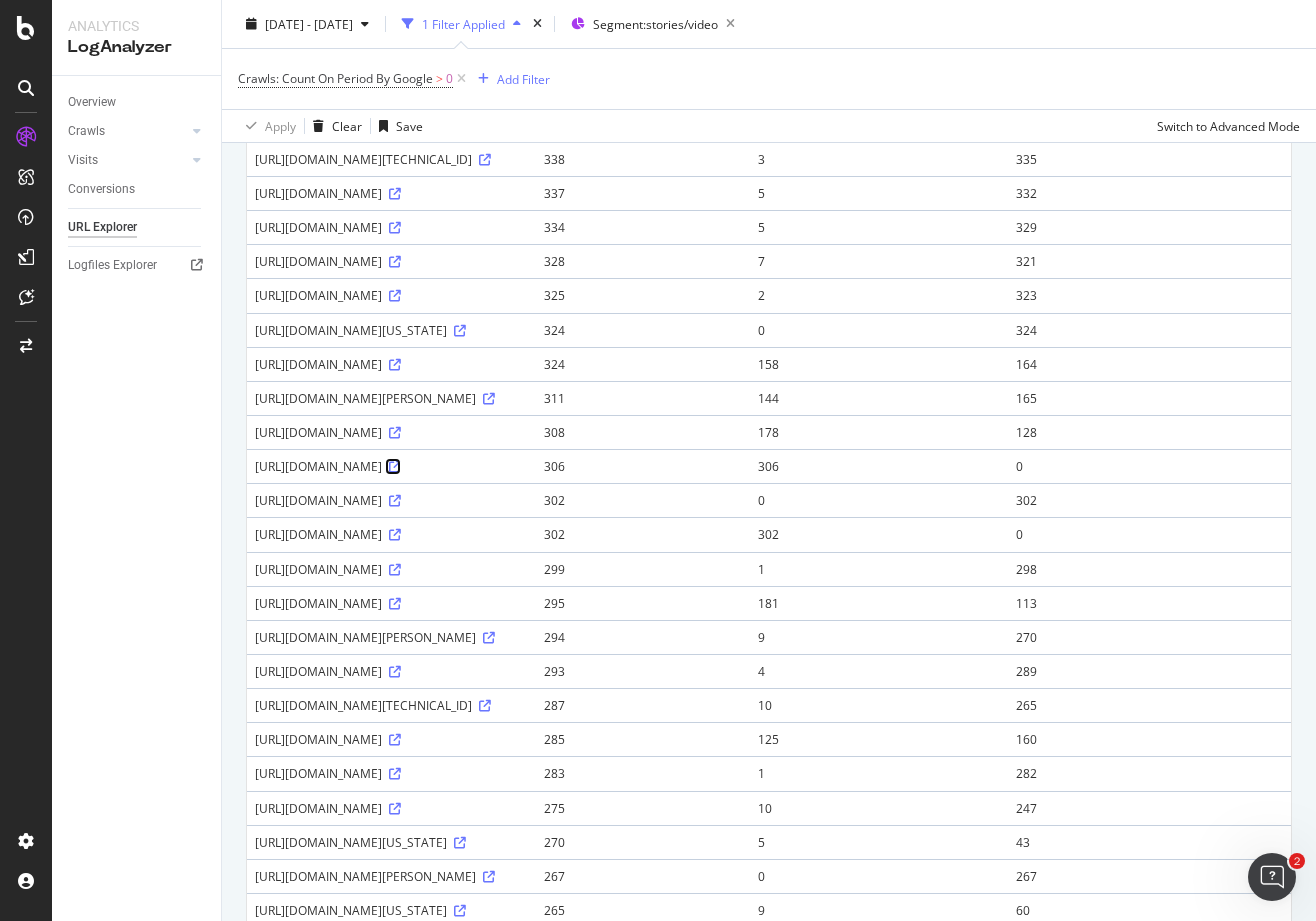 click at bounding box center [395, 467] 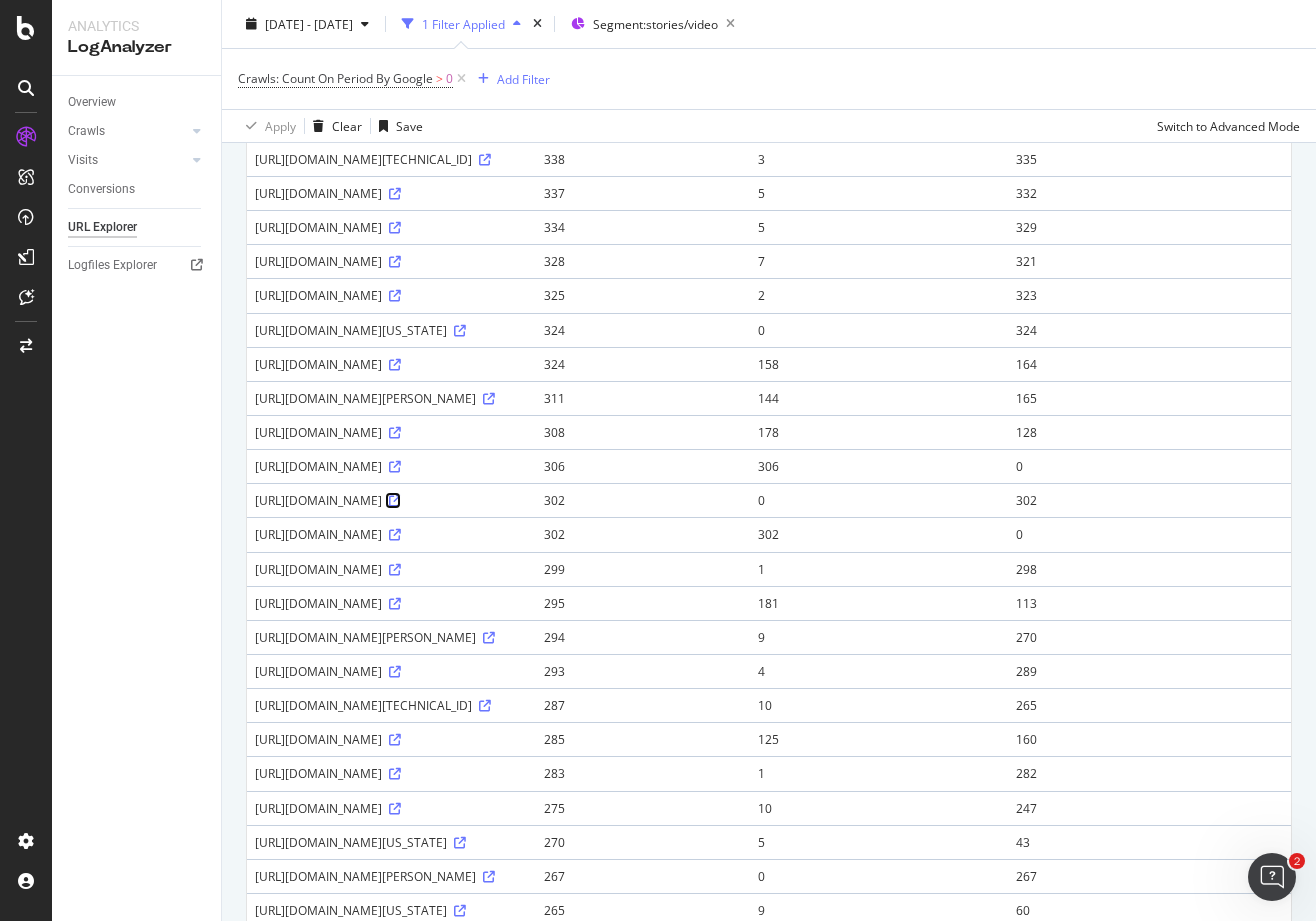 click at bounding box center (395, 501) 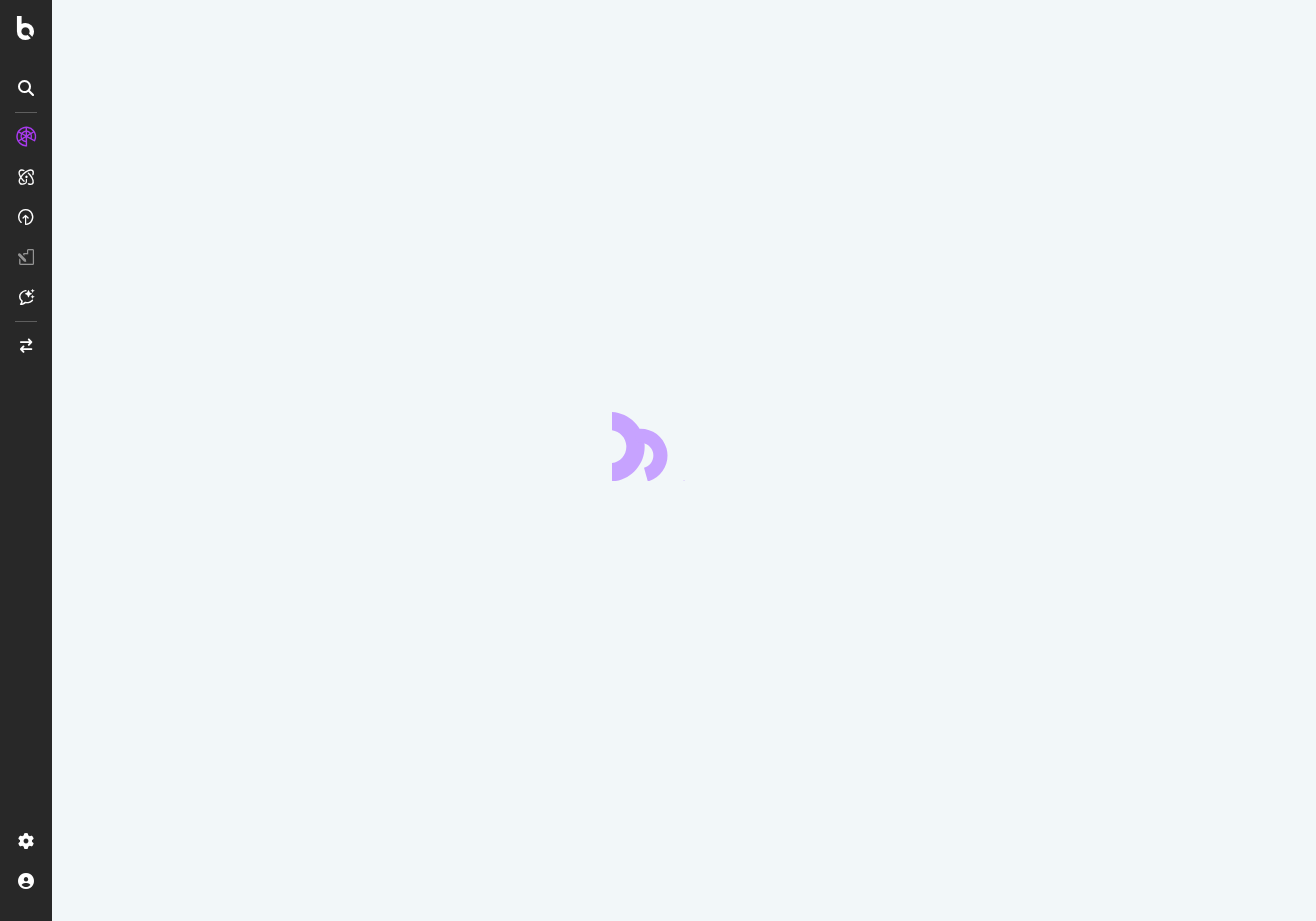 scroll, scrollTop: 0, scrollLeft: 0, axis: both 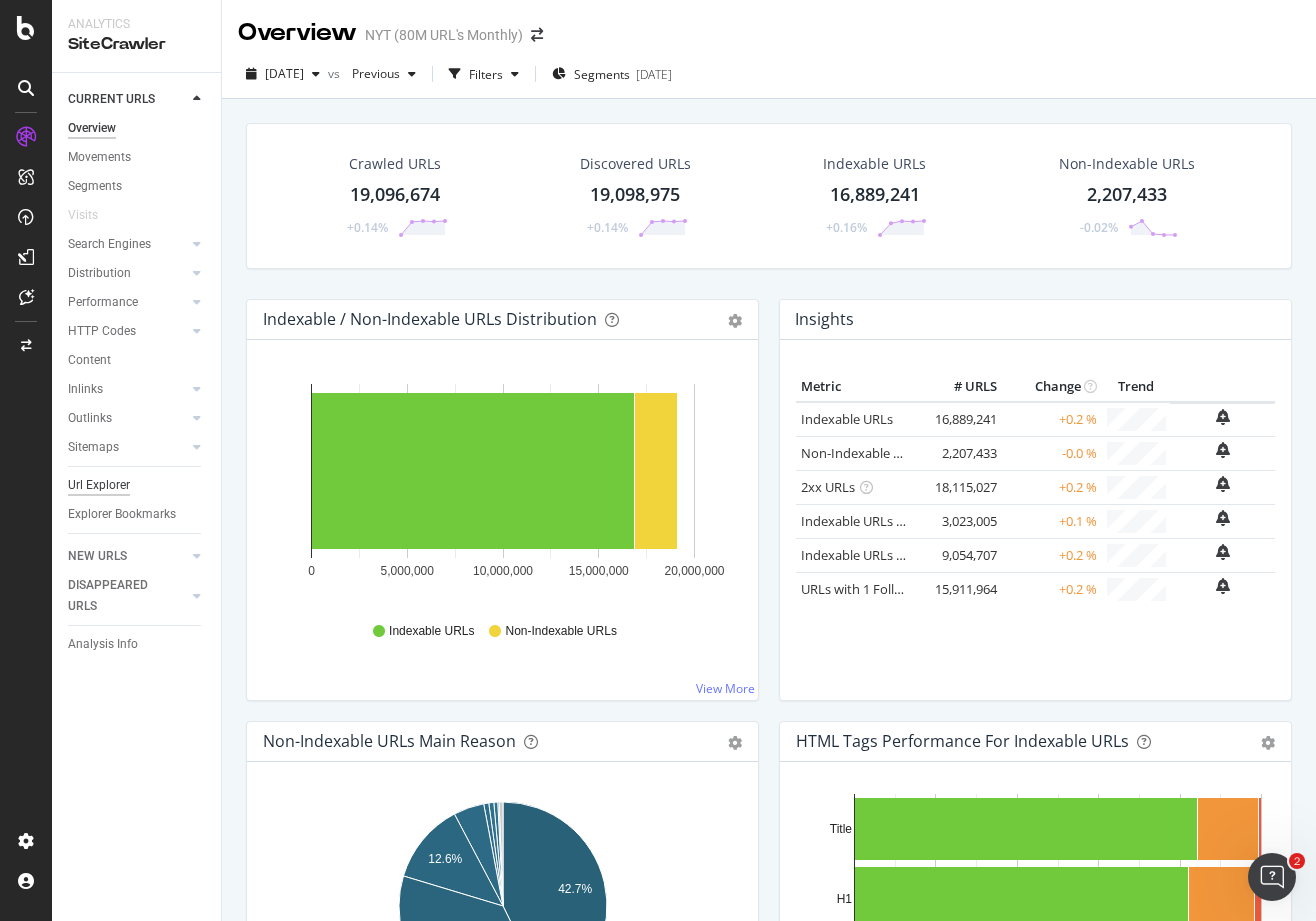 click on "Url Explorer" at bounding box center (99, 485) 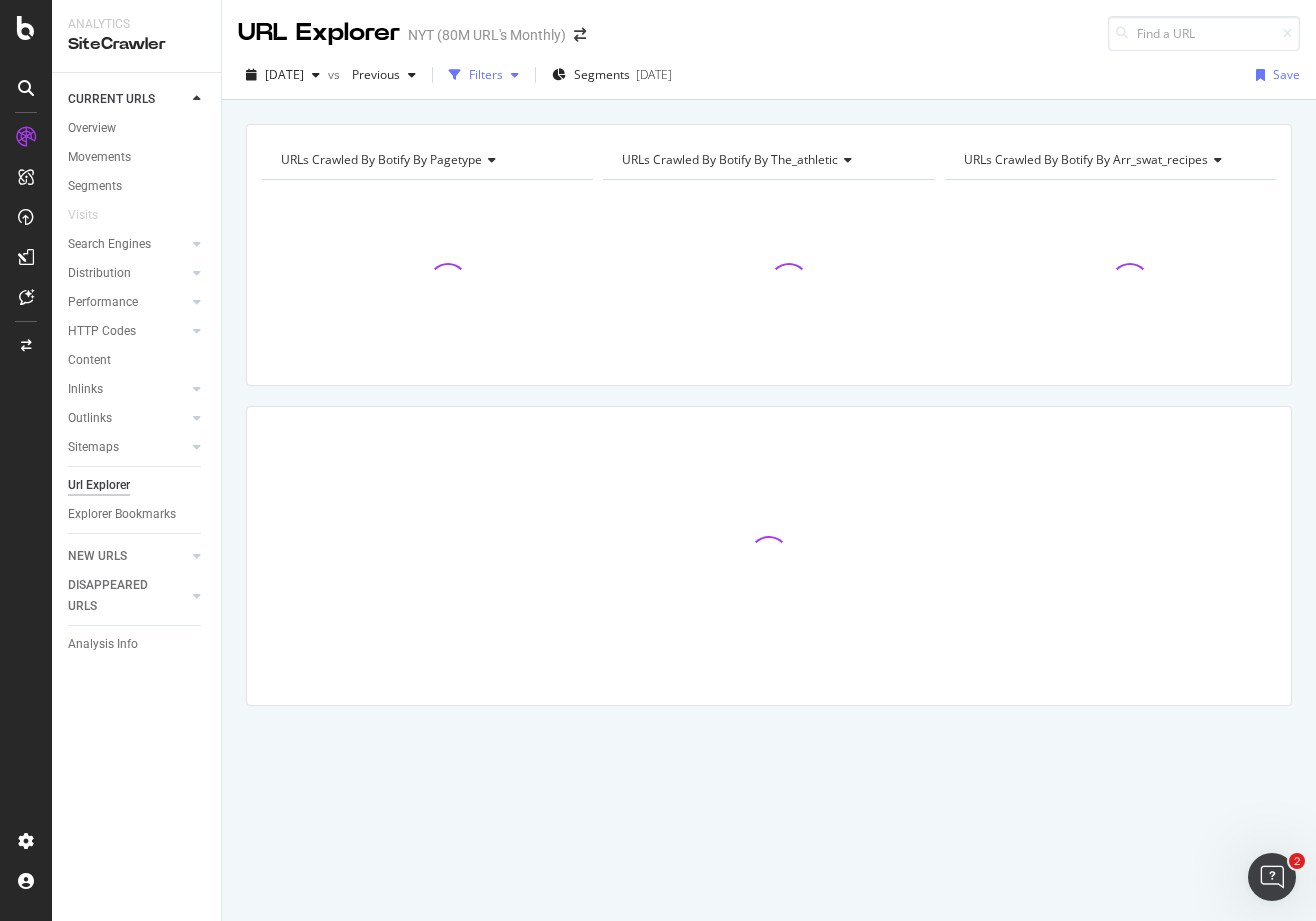 click on "Filters" at bounding box center (486, 74) 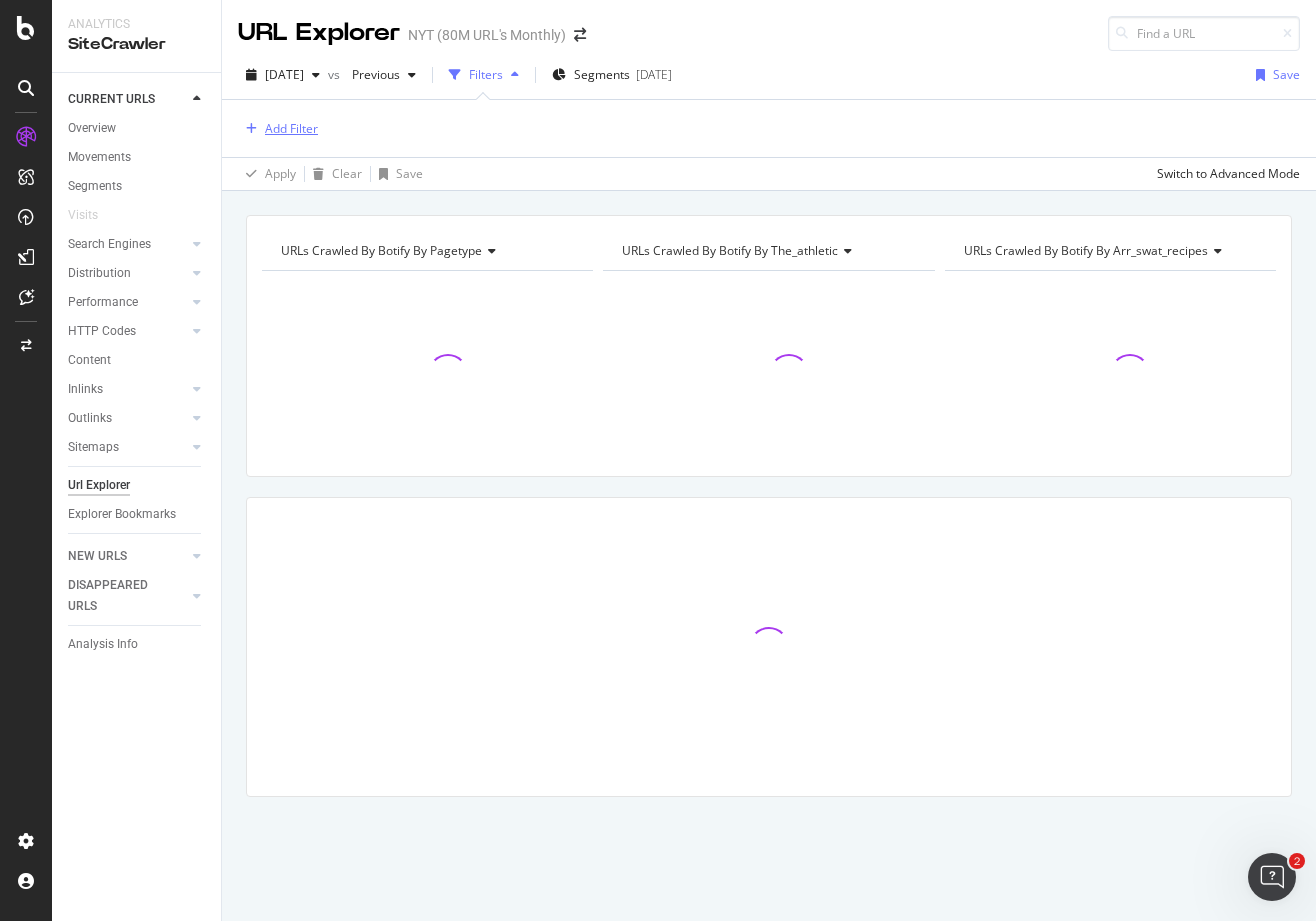 click on "Add Filter" at bounding box center (291, 128) 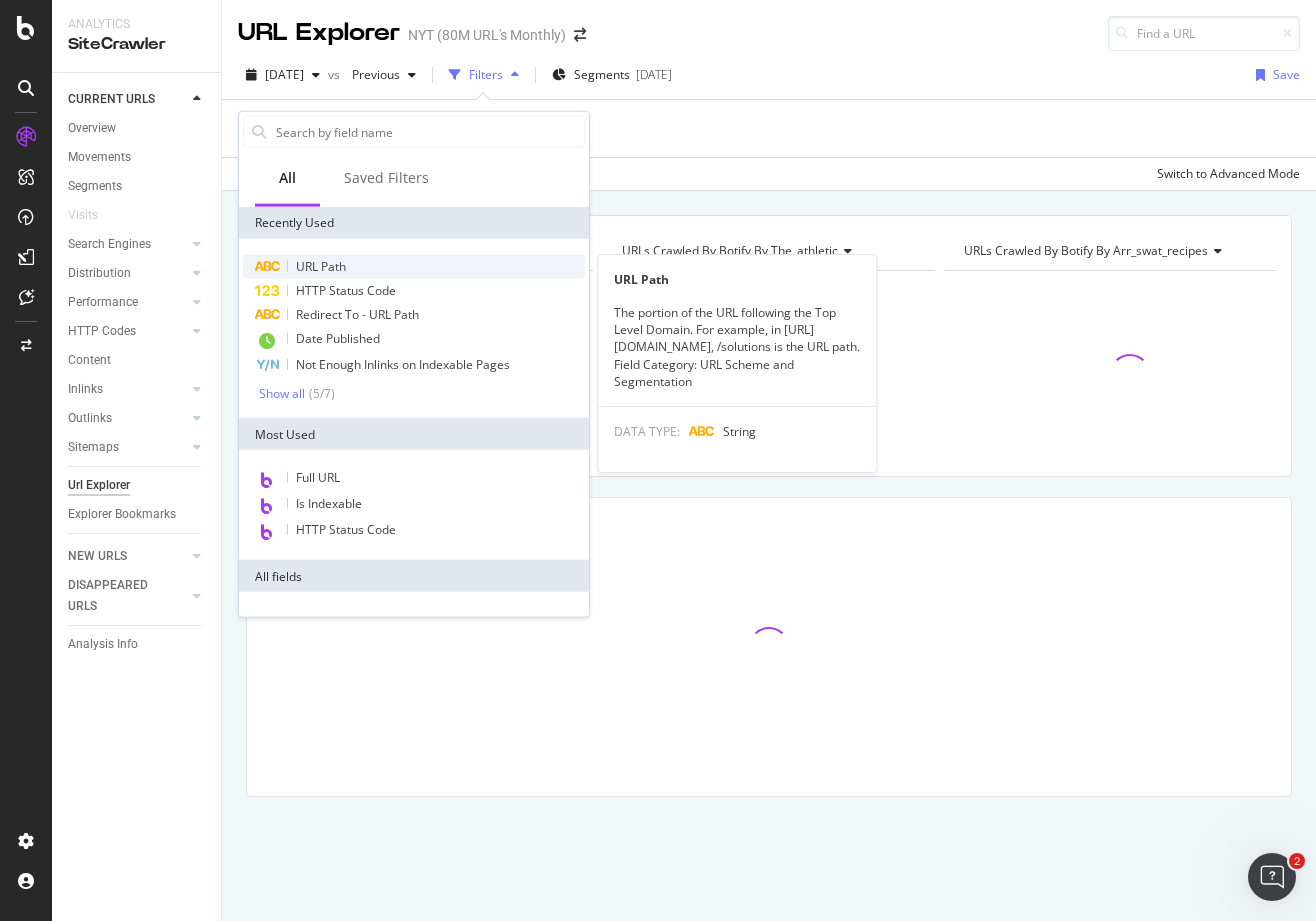 click on "URL Path" at bounding box center (321, 266) 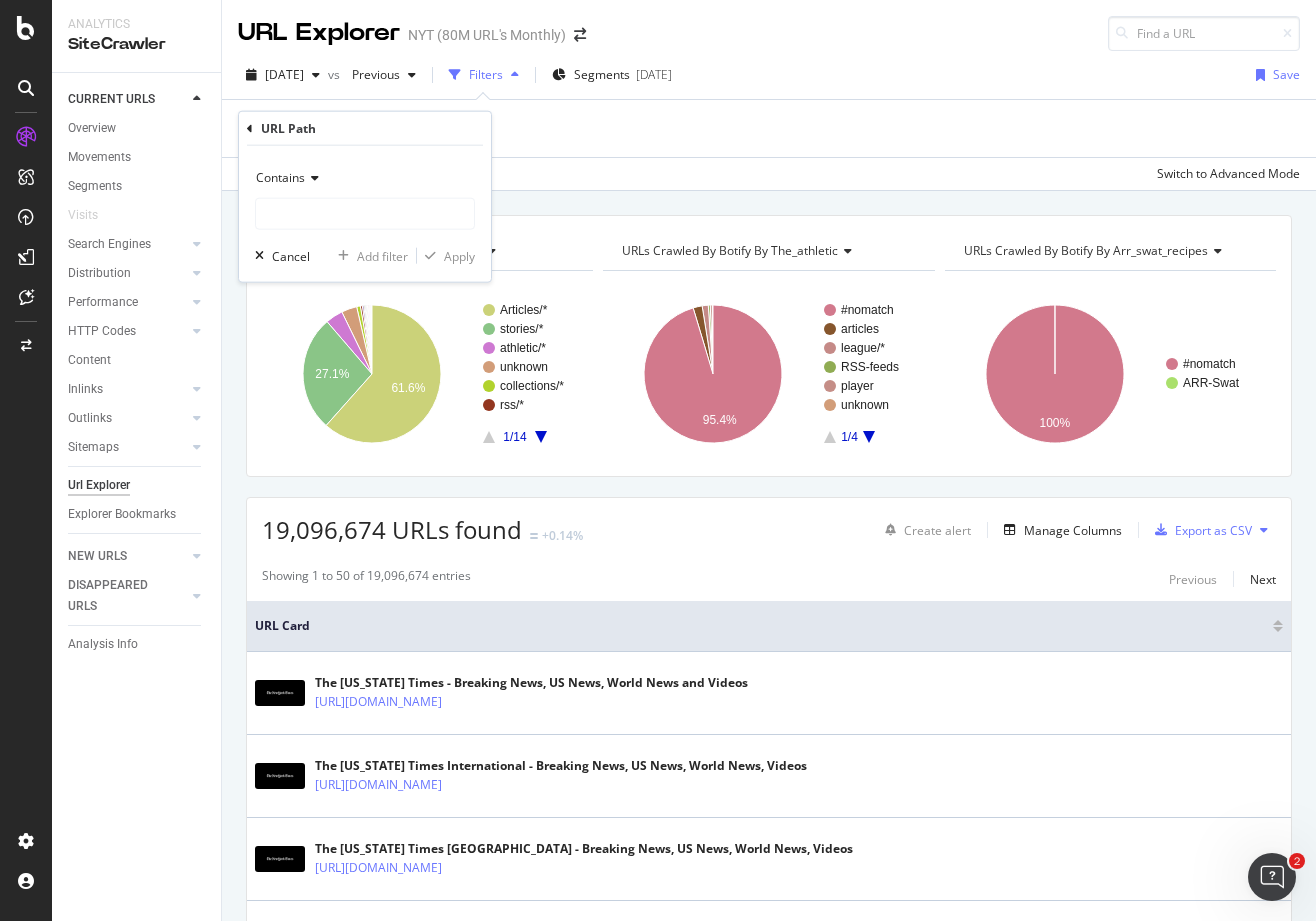 click at bounding box center [312, 178] 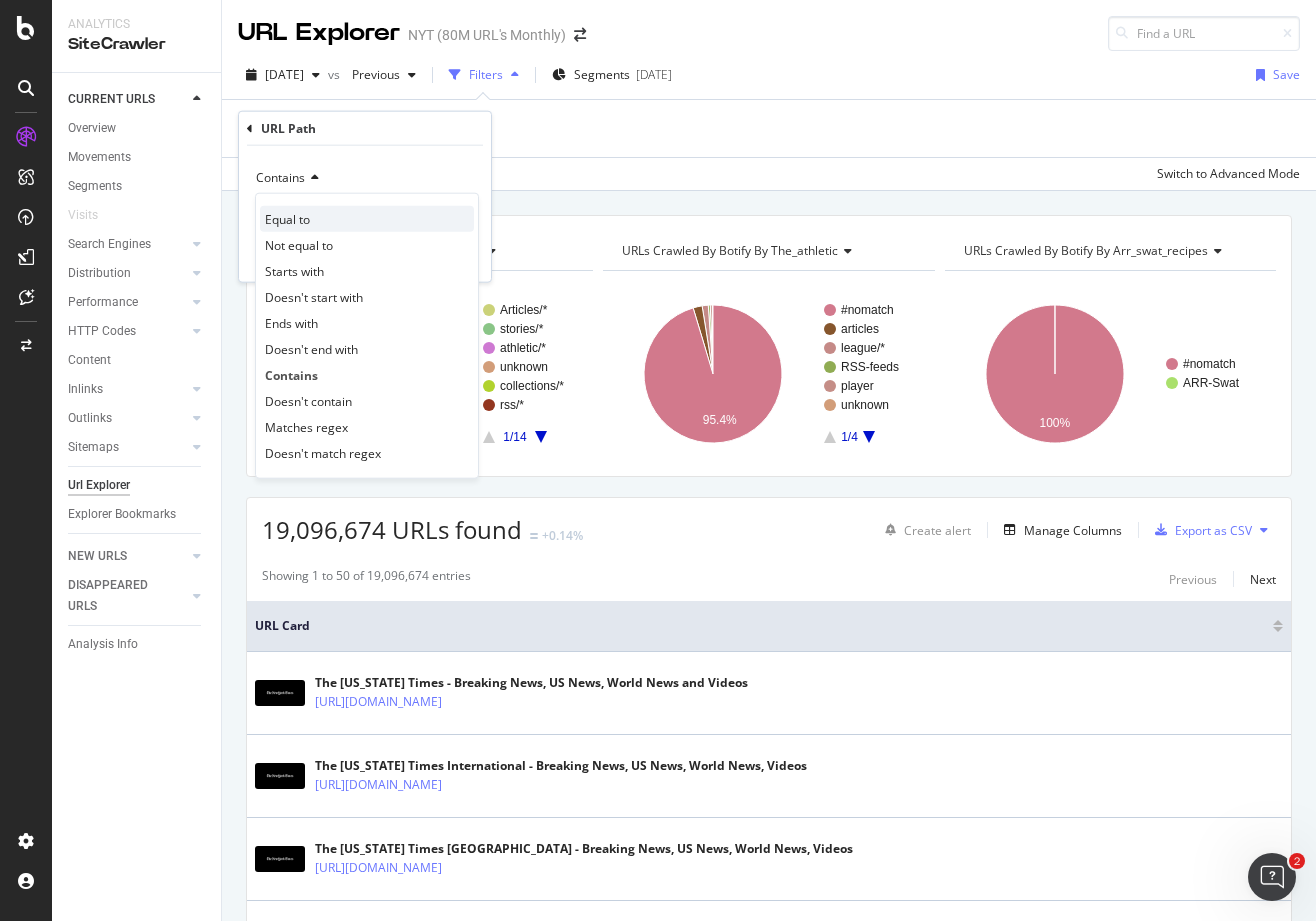 click on "Equal to" at bounding box center (287, 218) 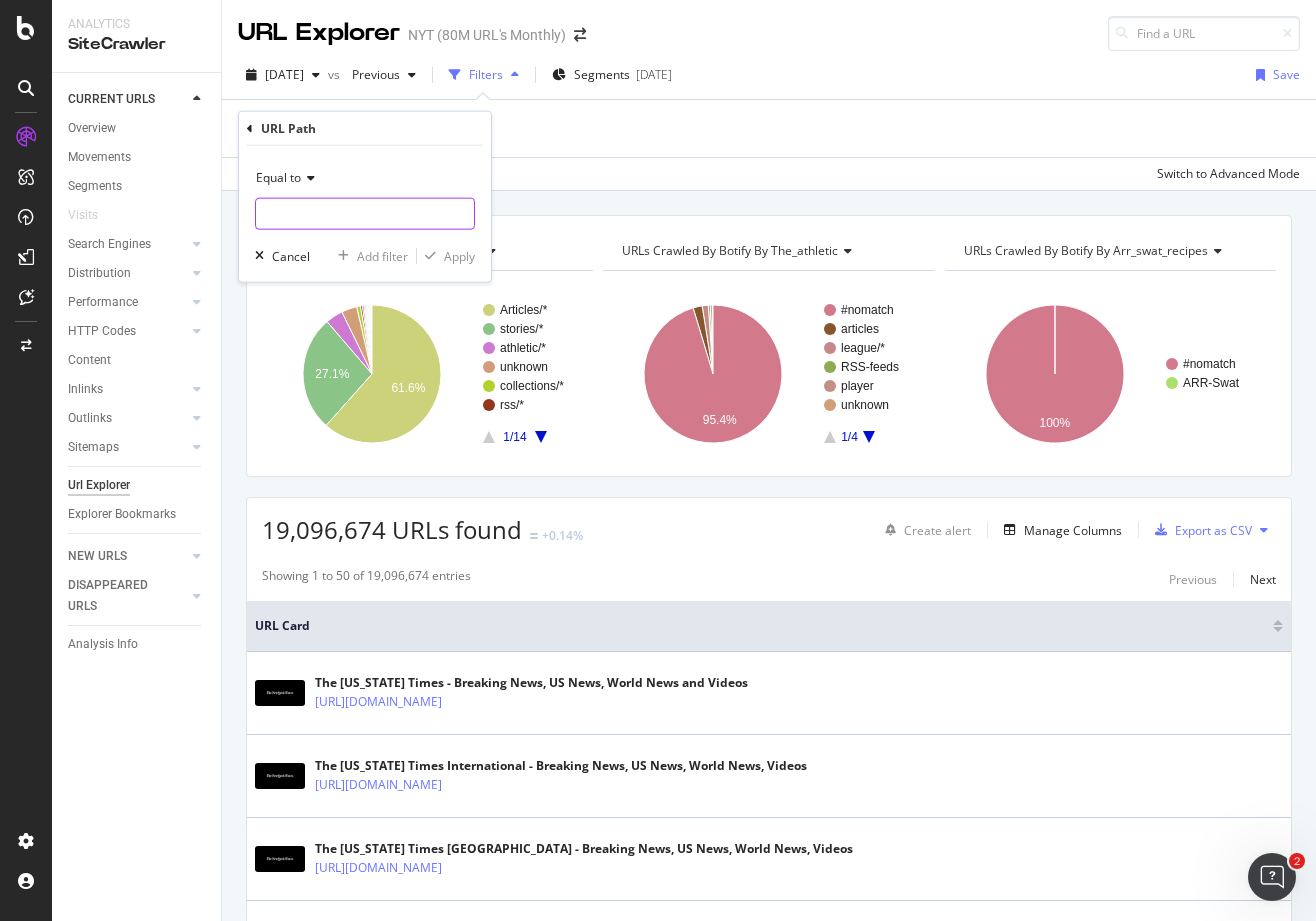 click at bounding box center [365, 214] 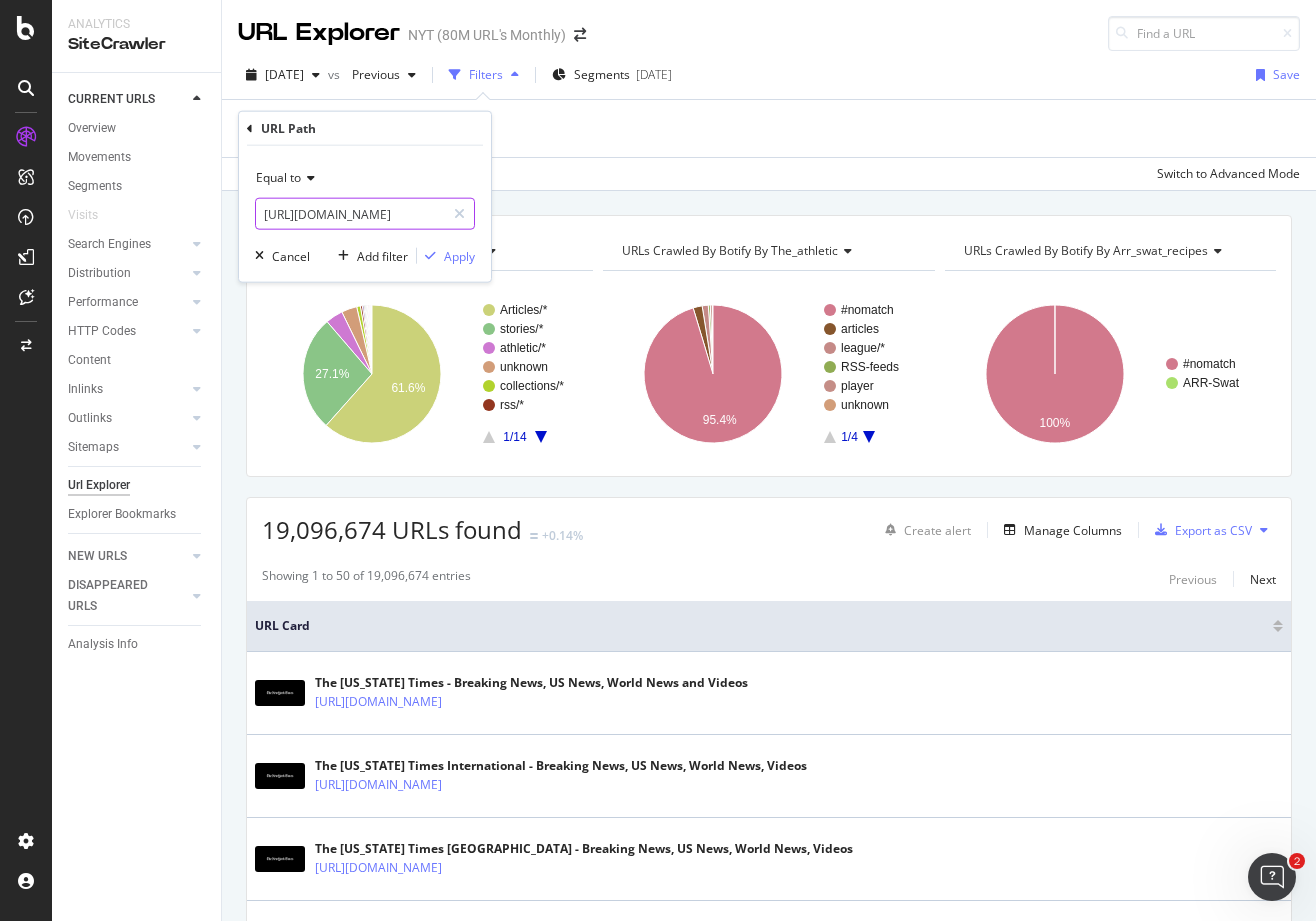 scroll, scrollTop: 0, scrollLeft: 154, axis: horizontal 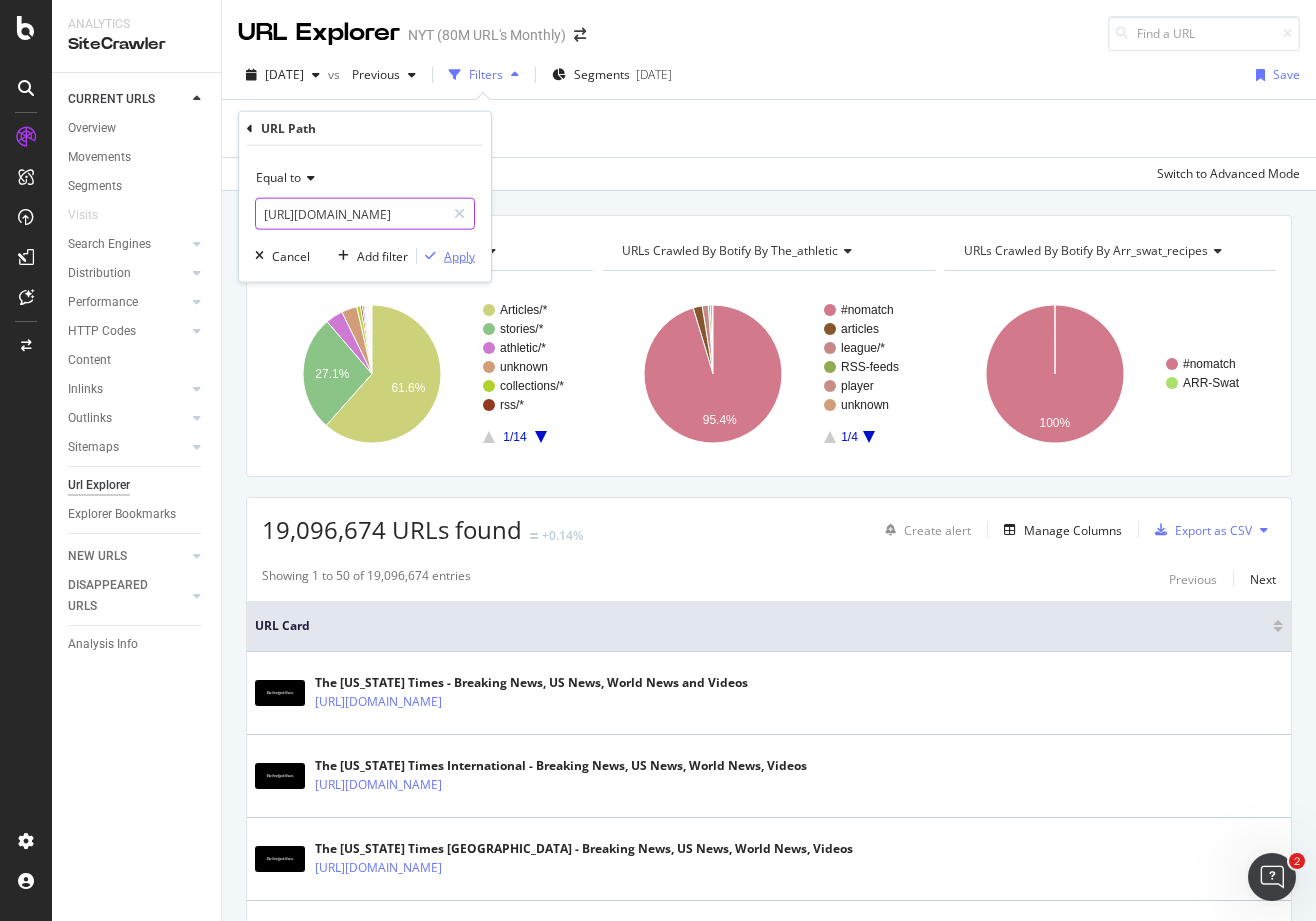 type on "[URL][DOMAIN_NAME]" 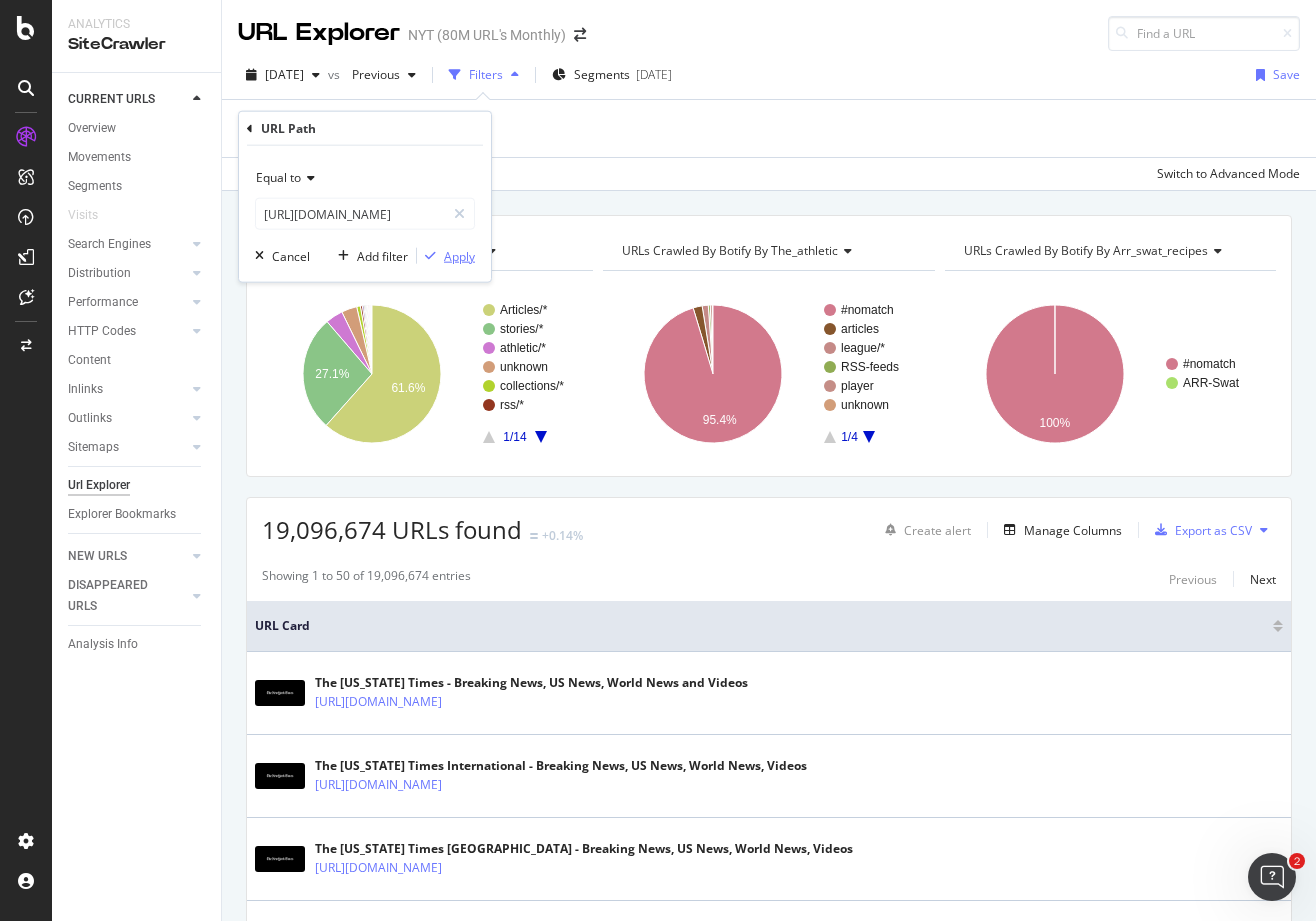 scroll, scrollTop: 0, scrollLeft: 0, axis: both 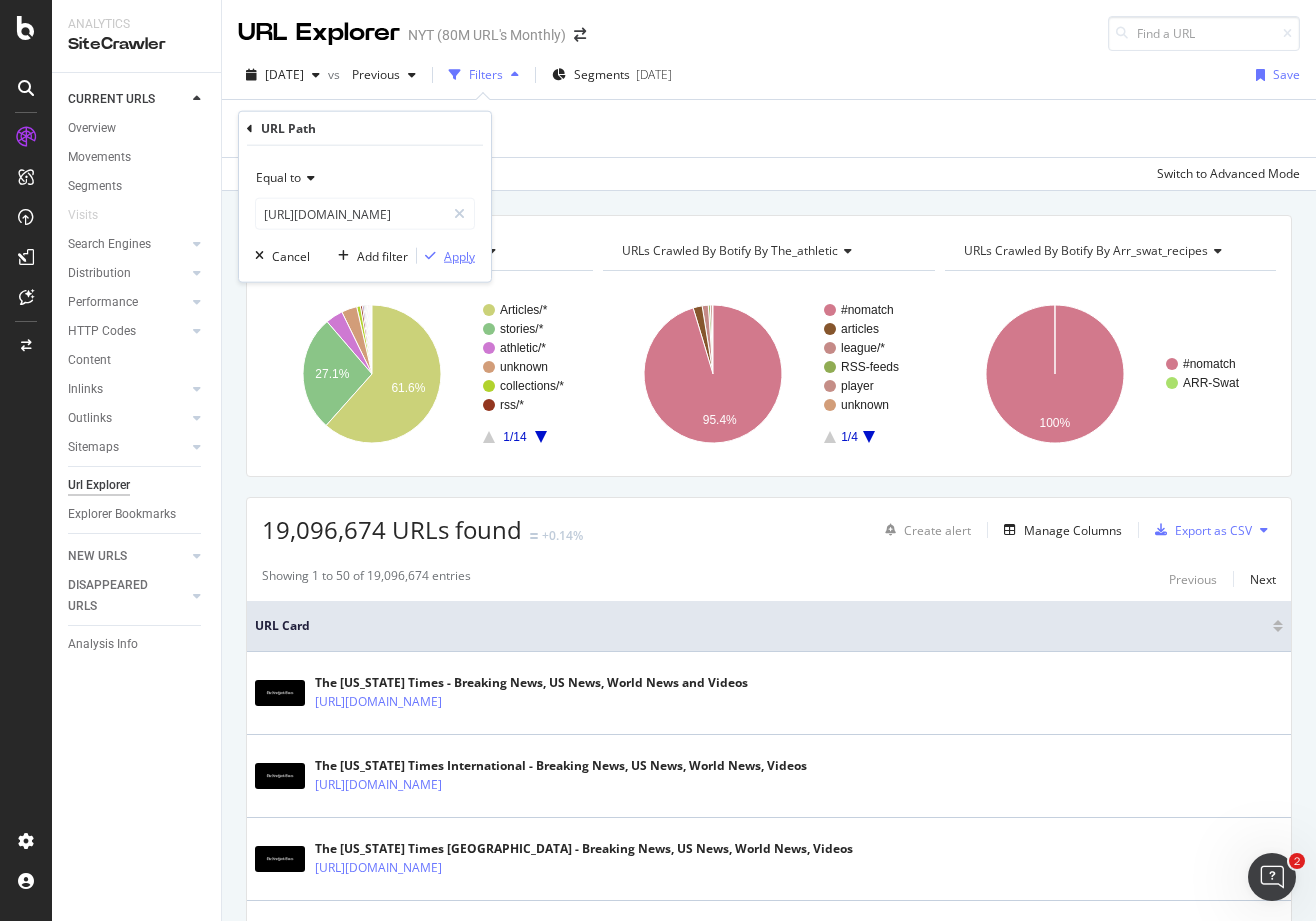 click on "Apply" at bounding box center [459, 255] 